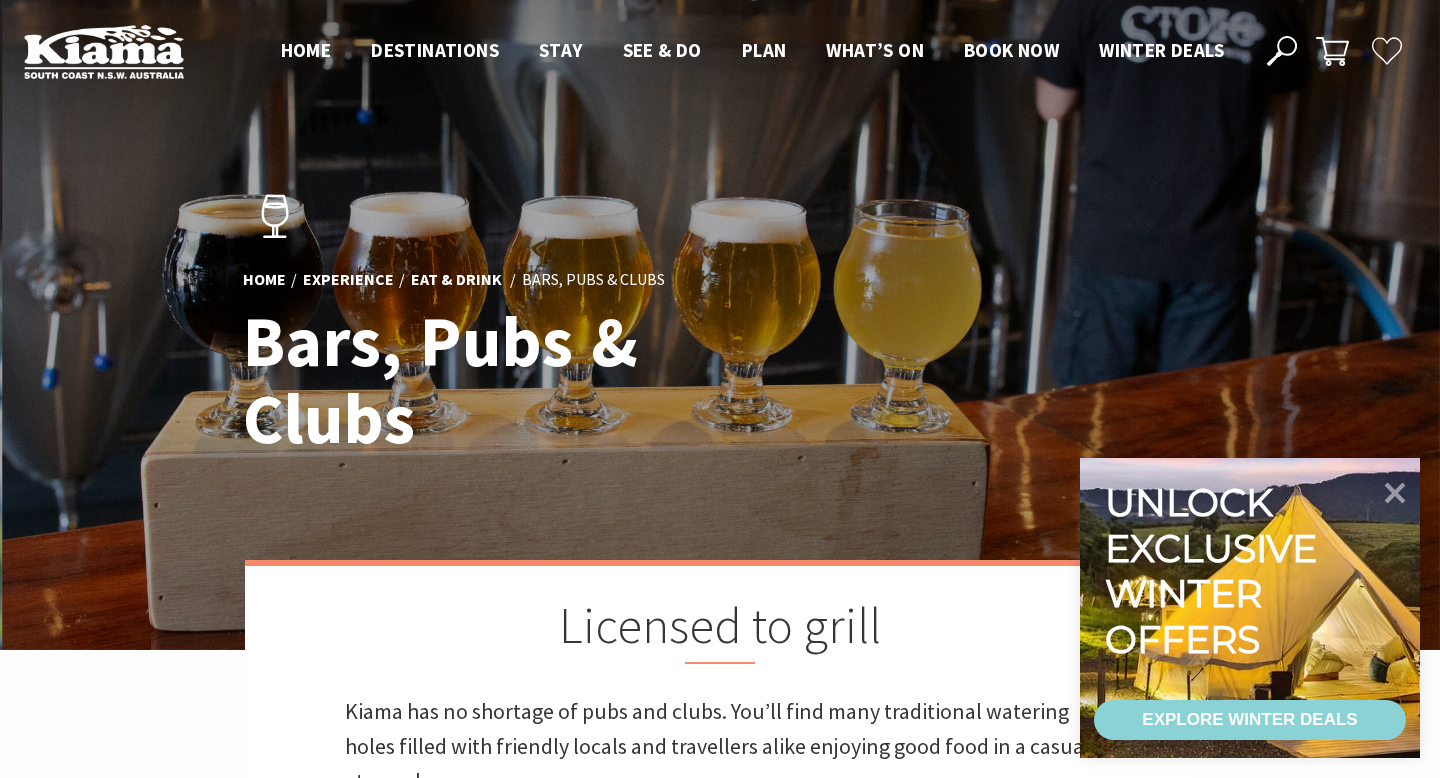 scroll, scrollTop: 0, scrollLeft: 0, axis: both 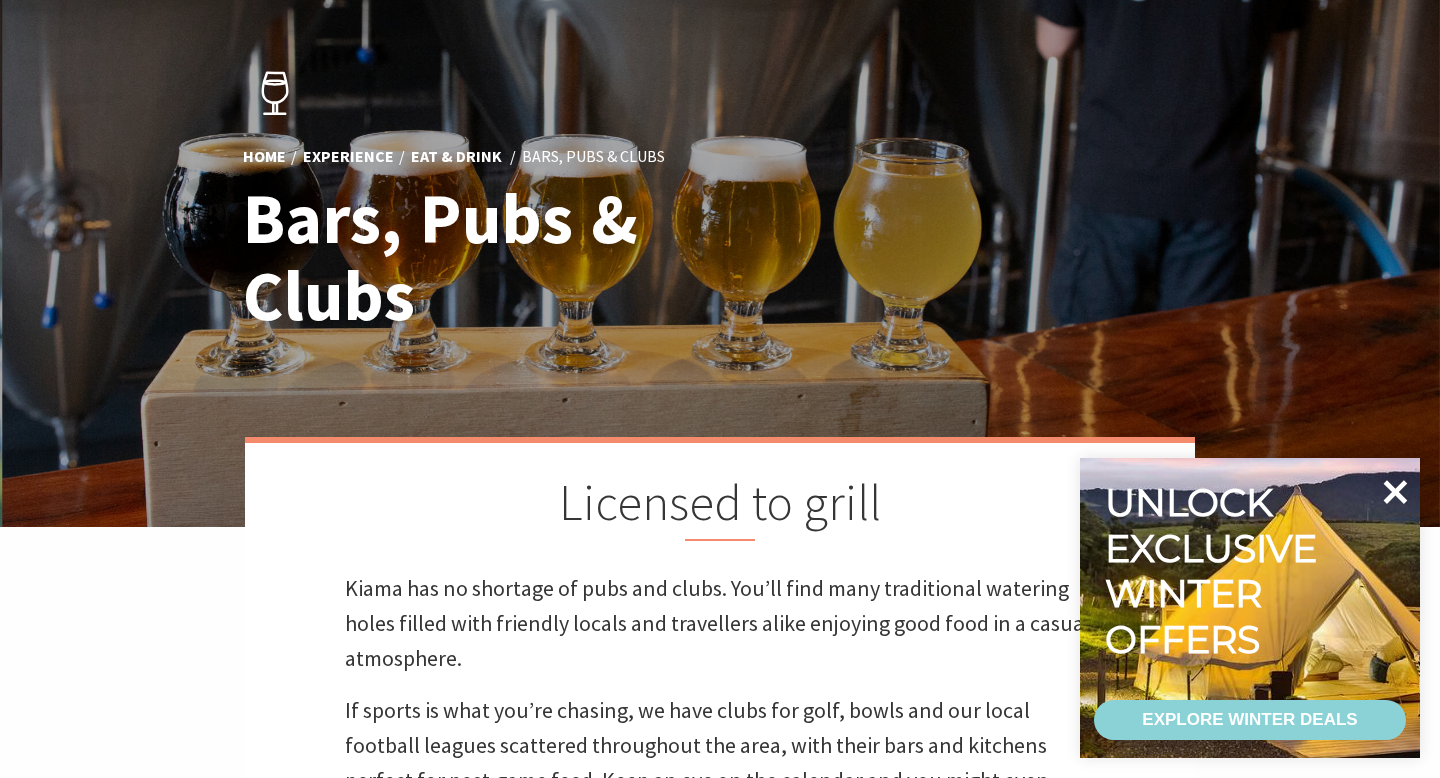 click 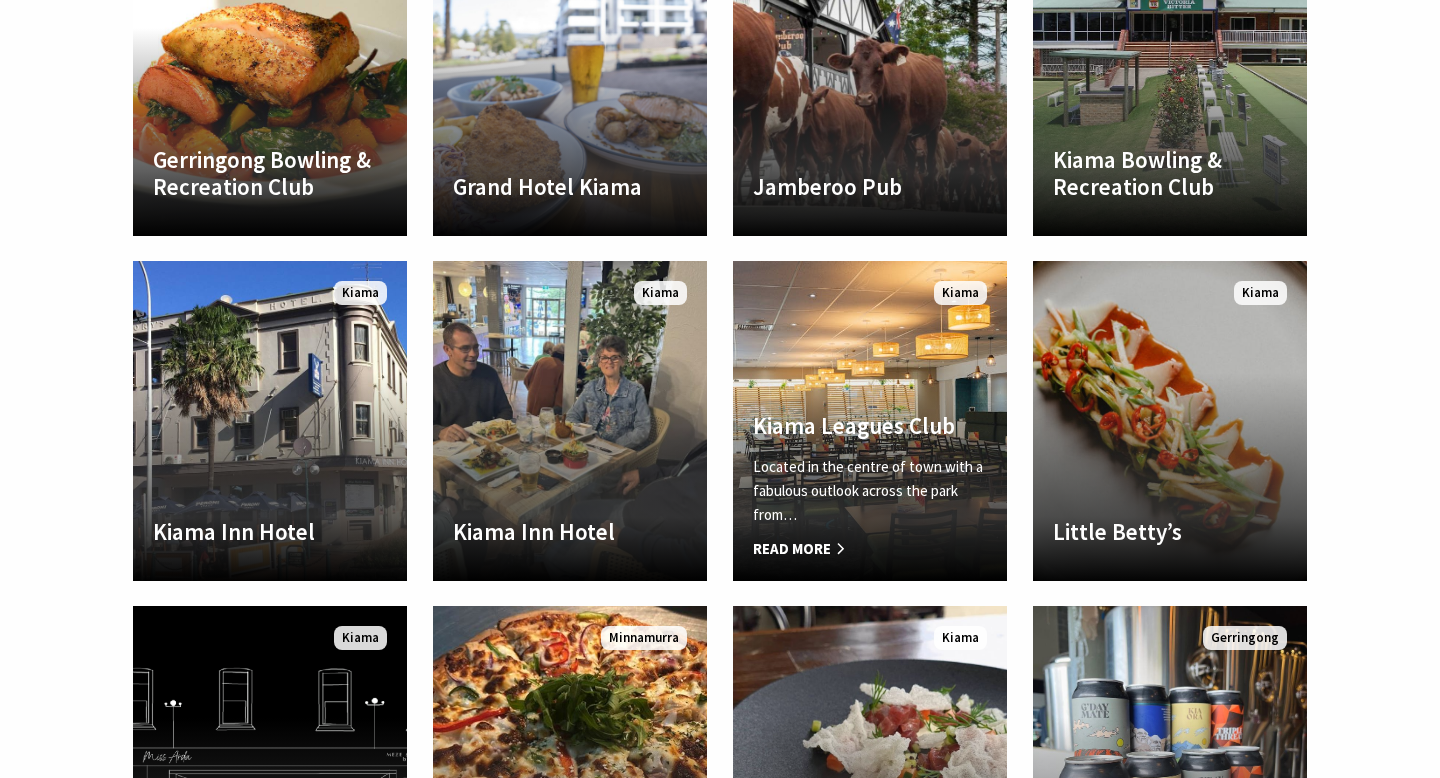 scroll, scrollTop: 1566, scrollLeft: 0, axis: vertical 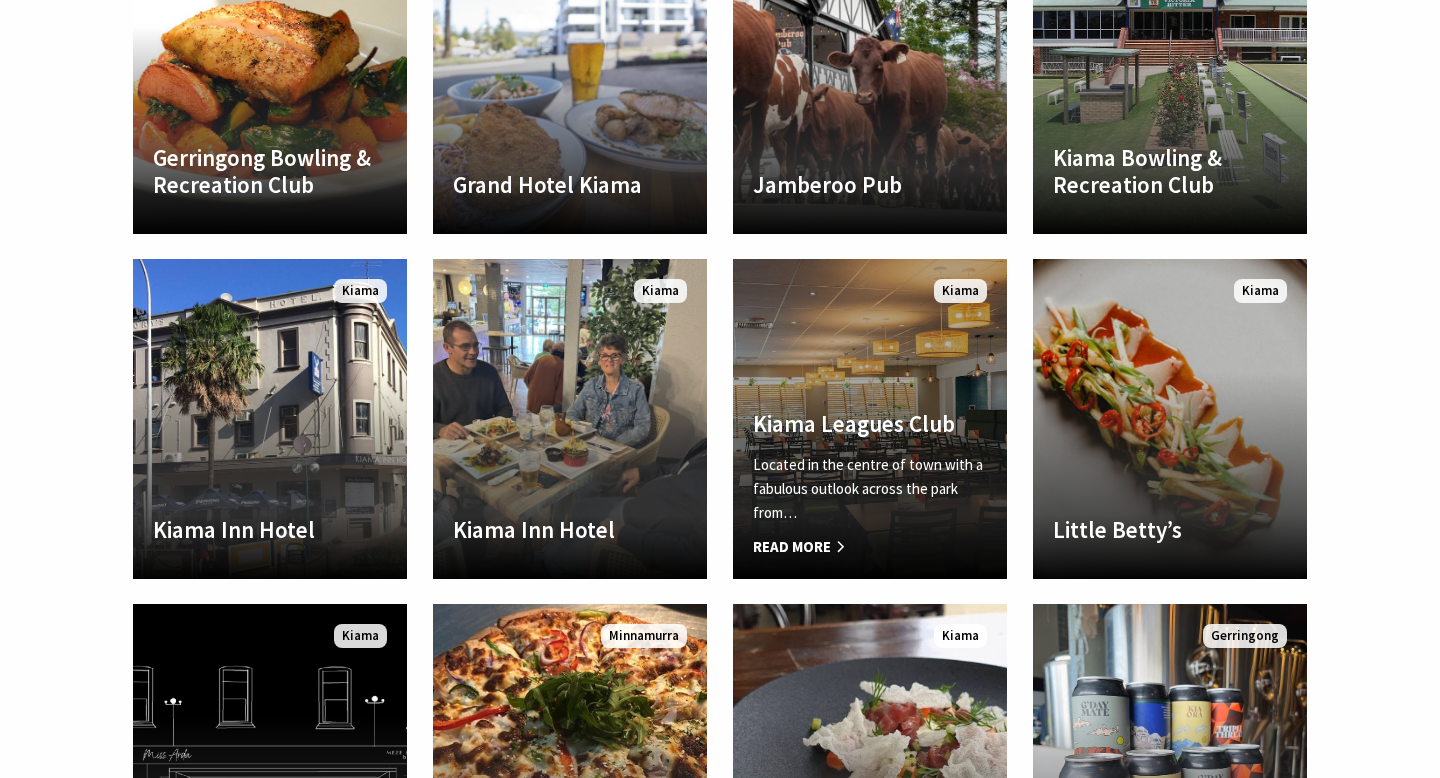 click on "Located in the centre of town with a fabulous outlook across the park from…" at bounding box center [870, 489] 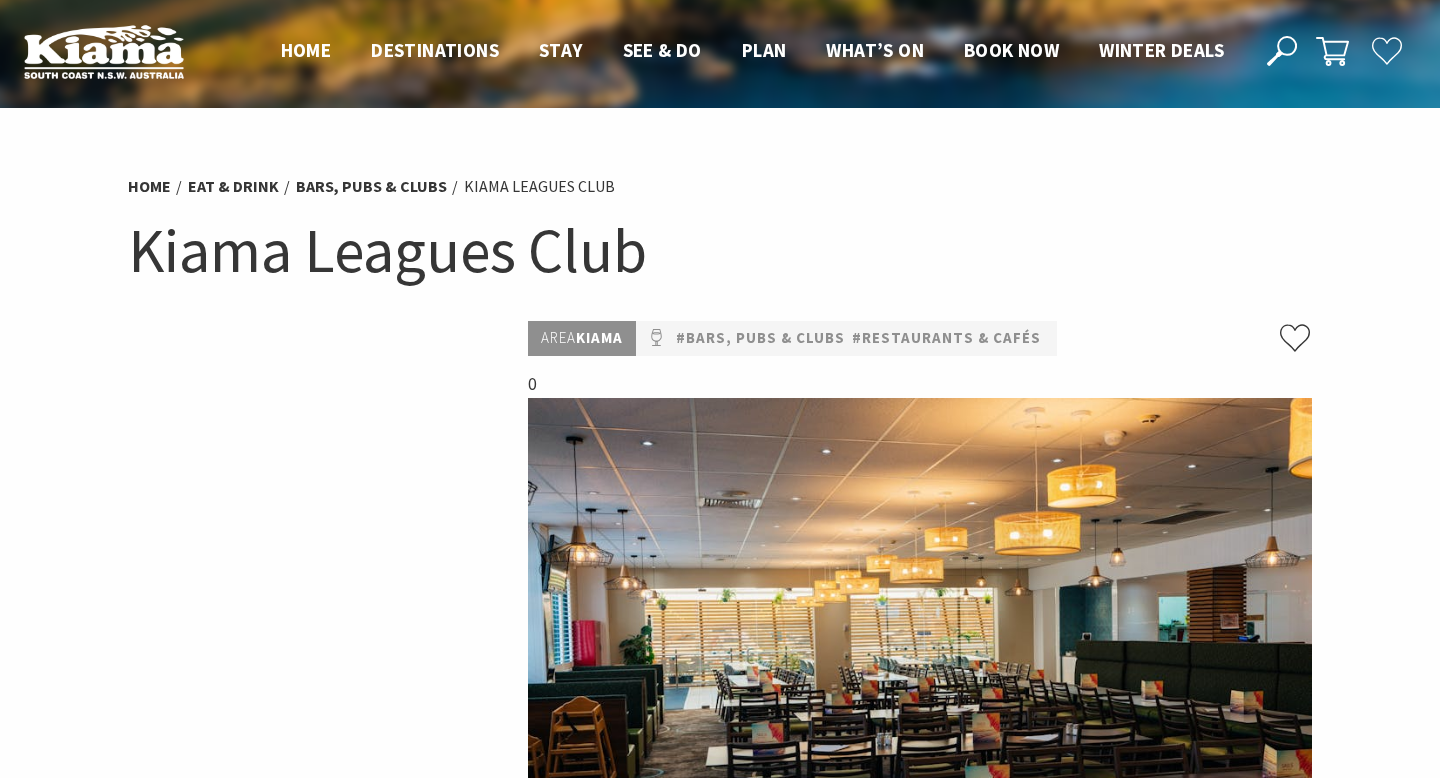scroll, scrollTop: 0, scrollLeft: 0, axis: both 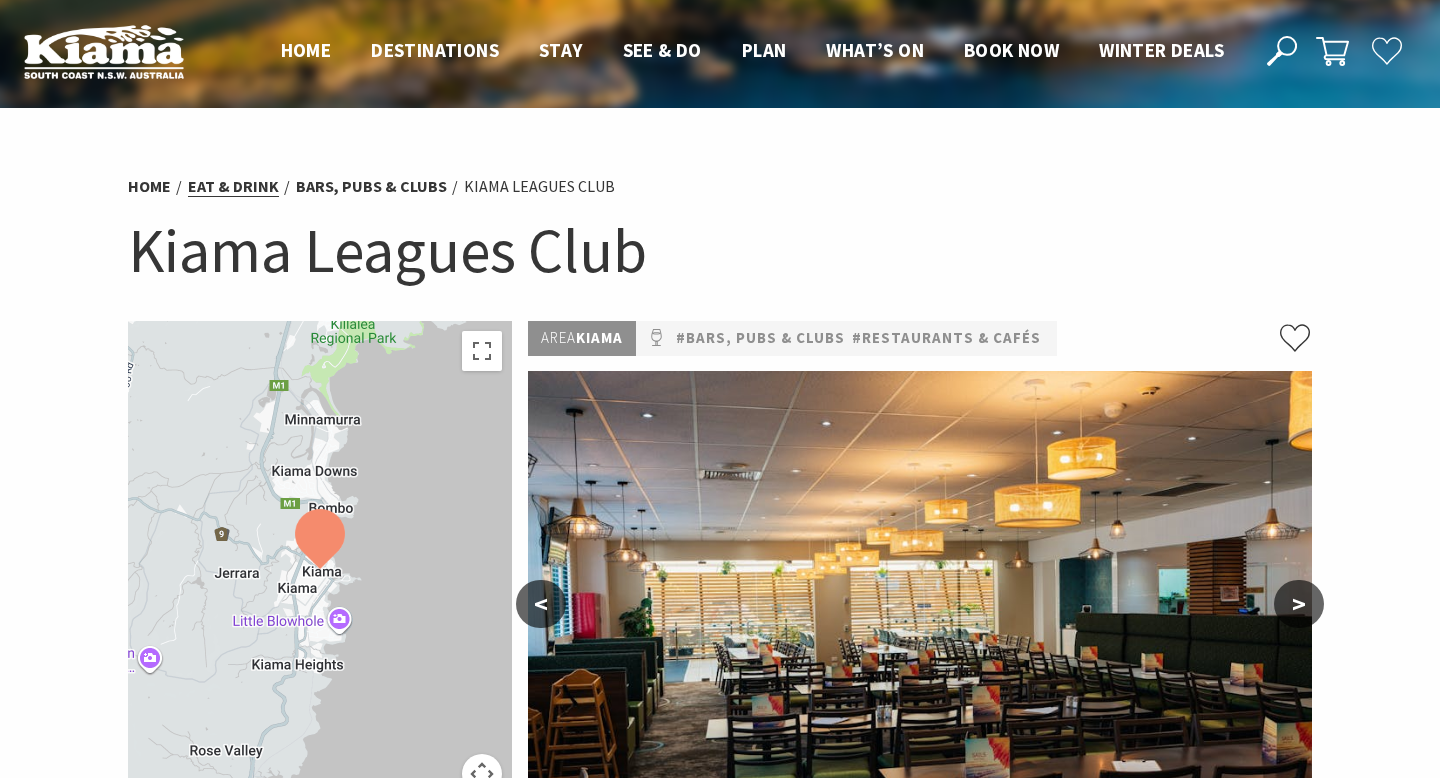 click on "Eat & Drink" at bounding box center [233, 186] 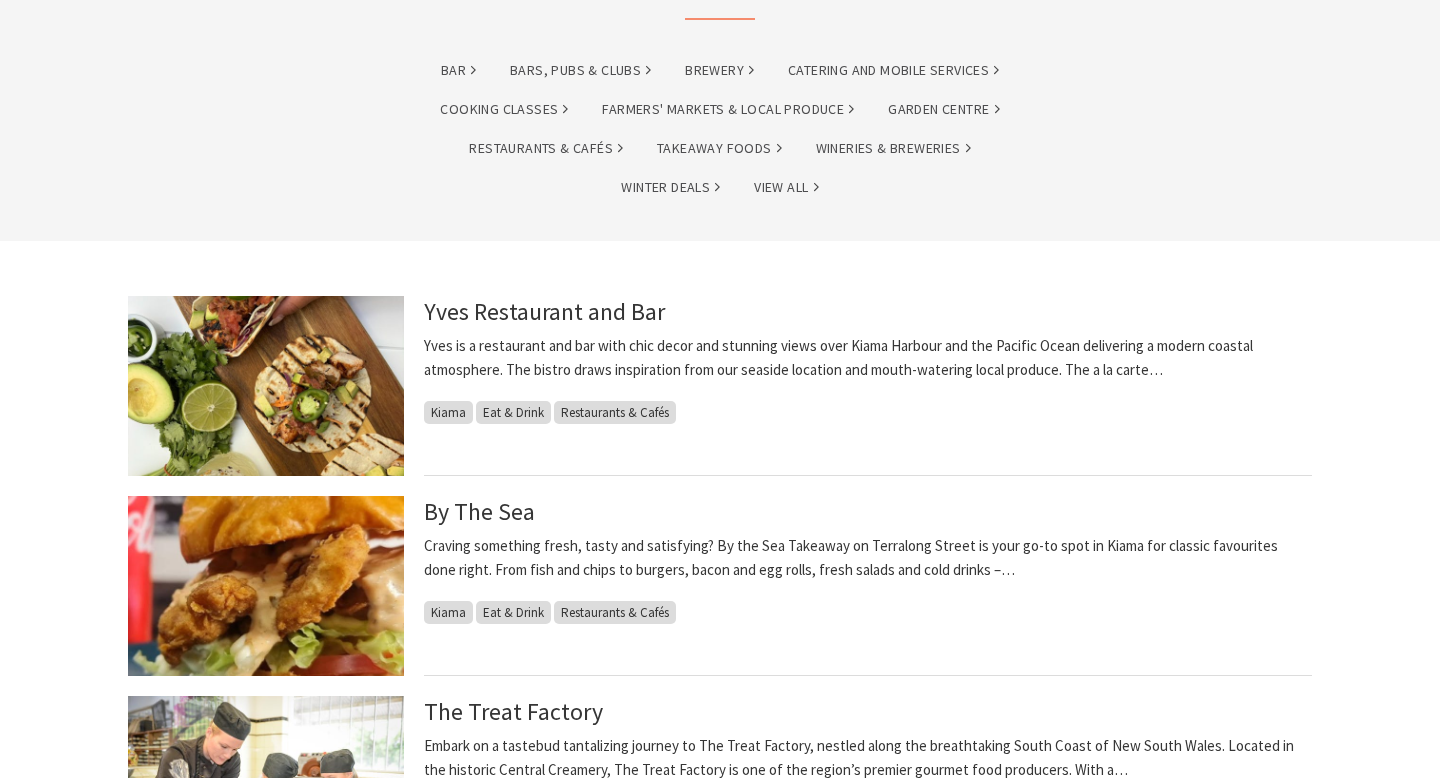 scroll, scrollTop: 0, scrollLeft: 0, axis: both 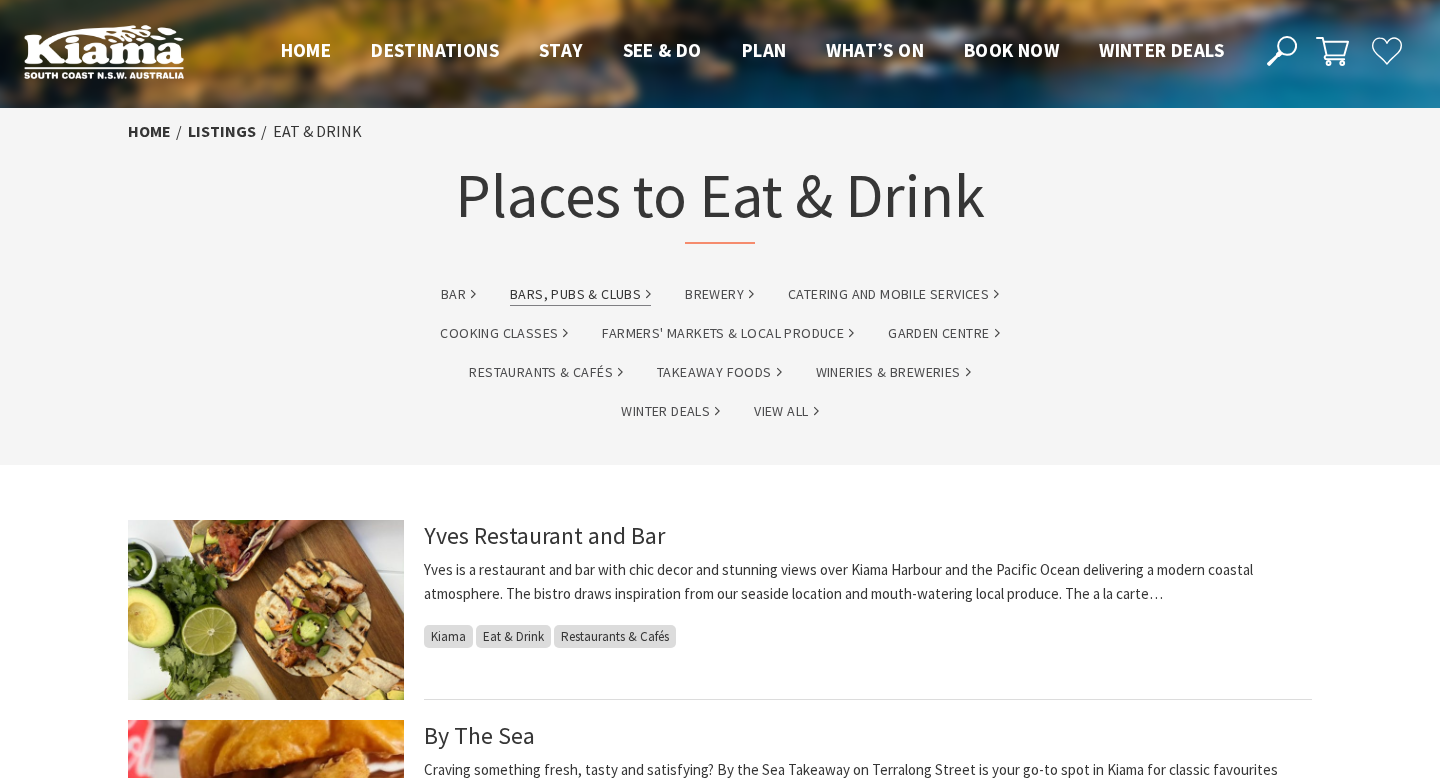click on "Bars, Pubs & Clubs" at bounding box center [580, 294] 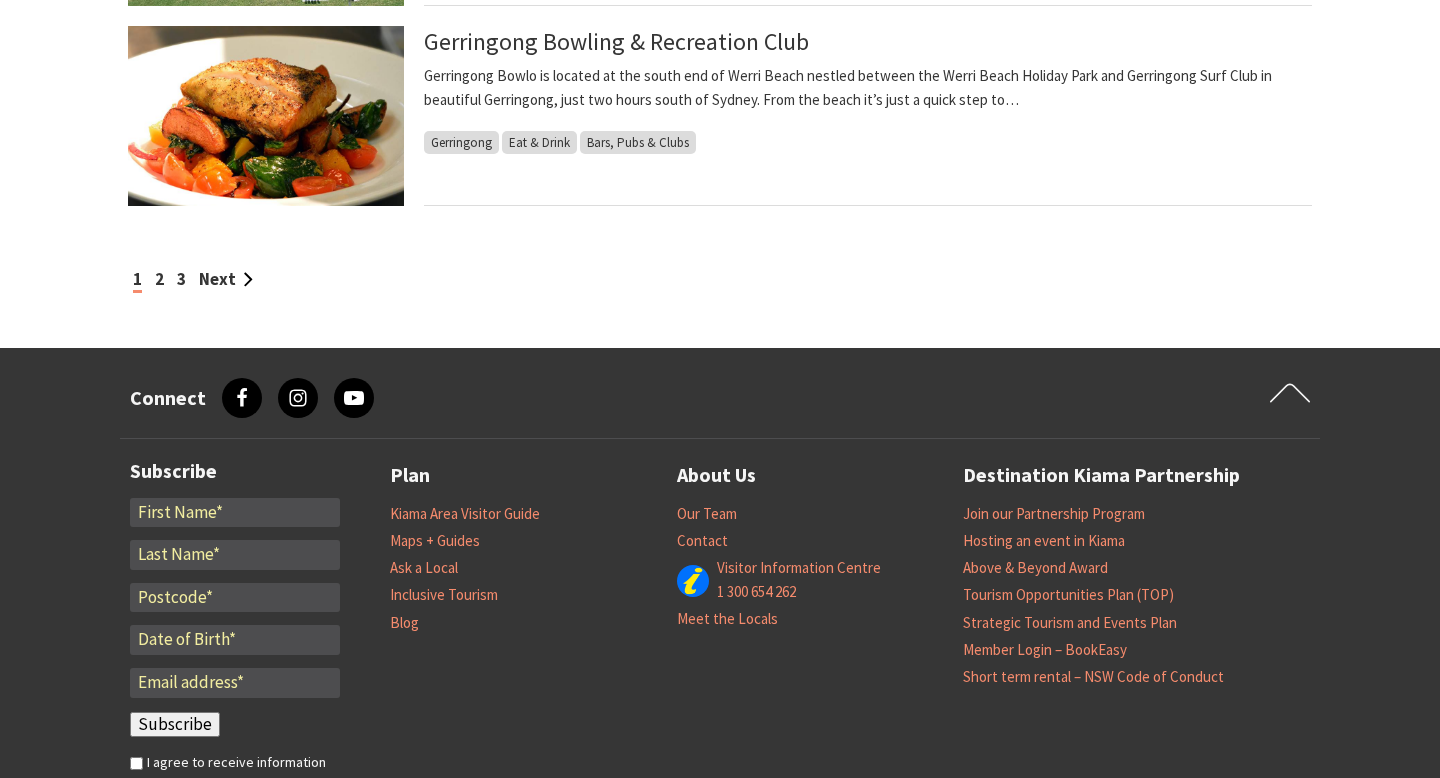 scroll, scrollTop: 1939, scrollLeft: 0, axis: vertical 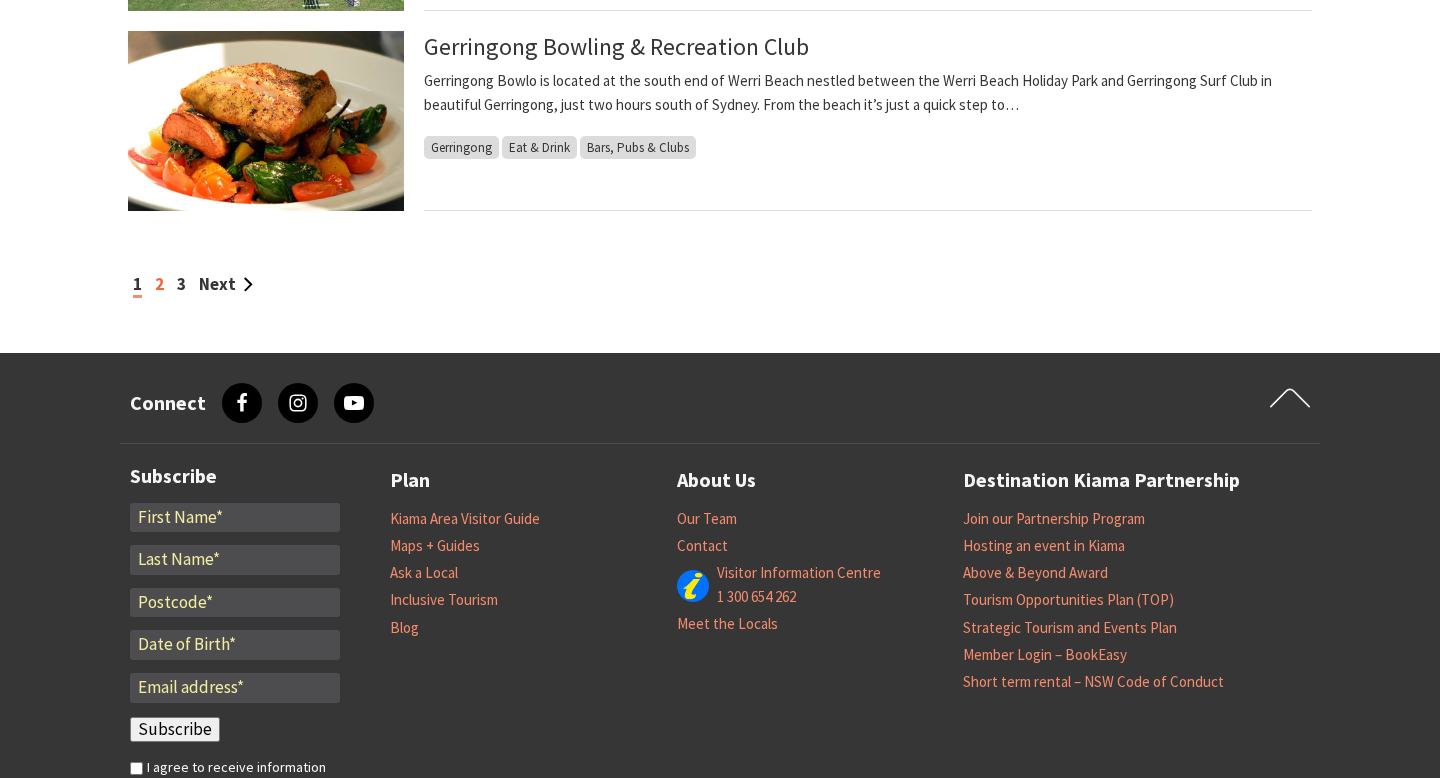 click on "2" at bounding box center (159, 284) 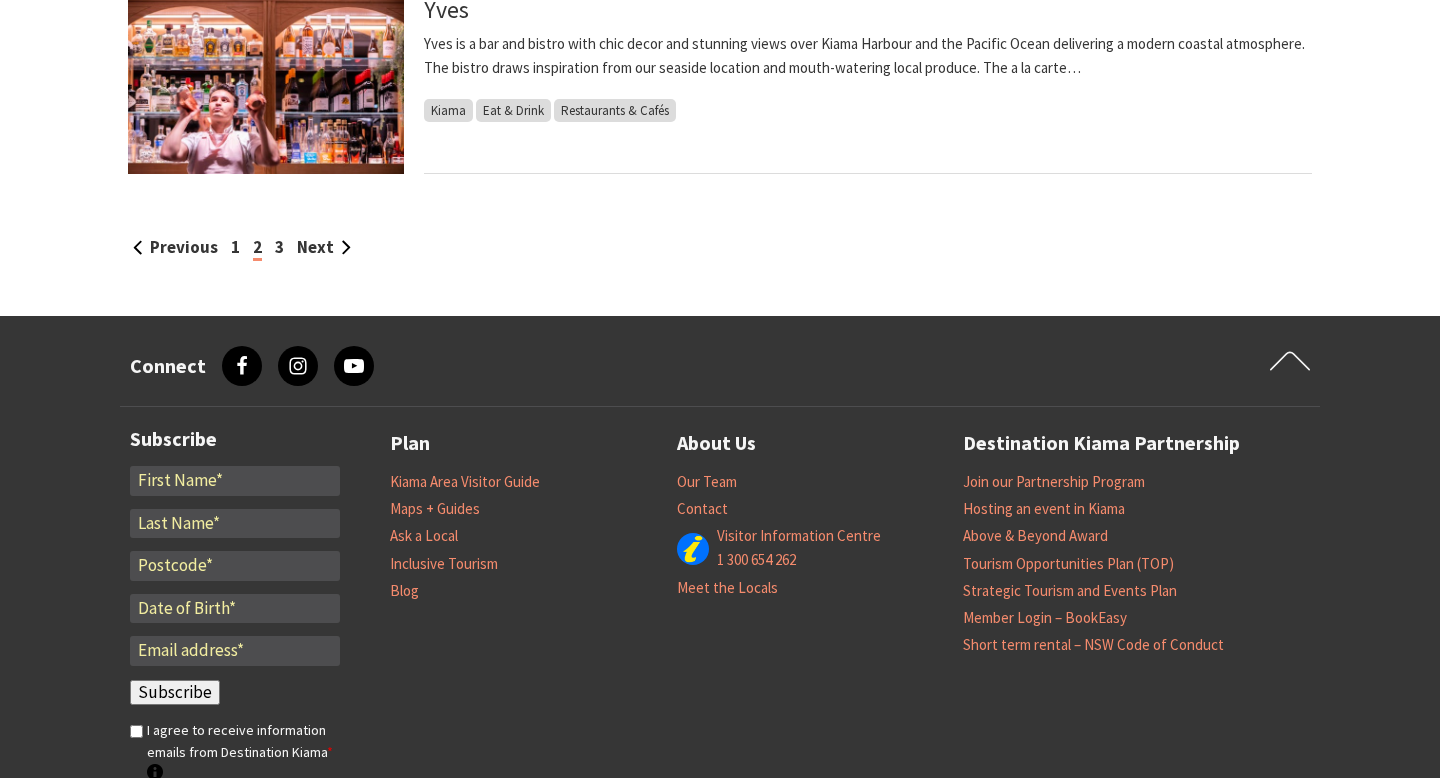 scroll, scrollTop: 2016, scrollLeft: 0, axis: vertical 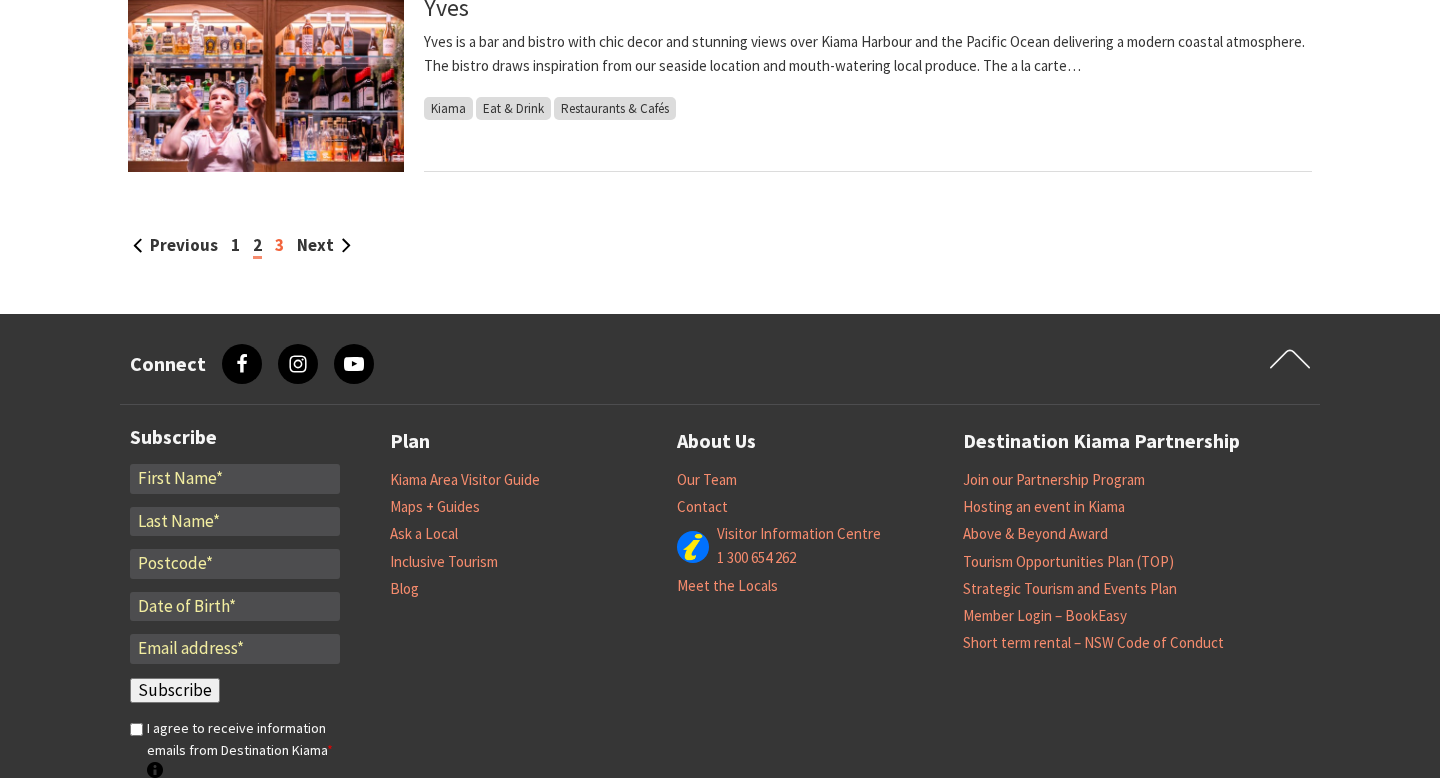 click on "3" at bounding box center [279, 245] 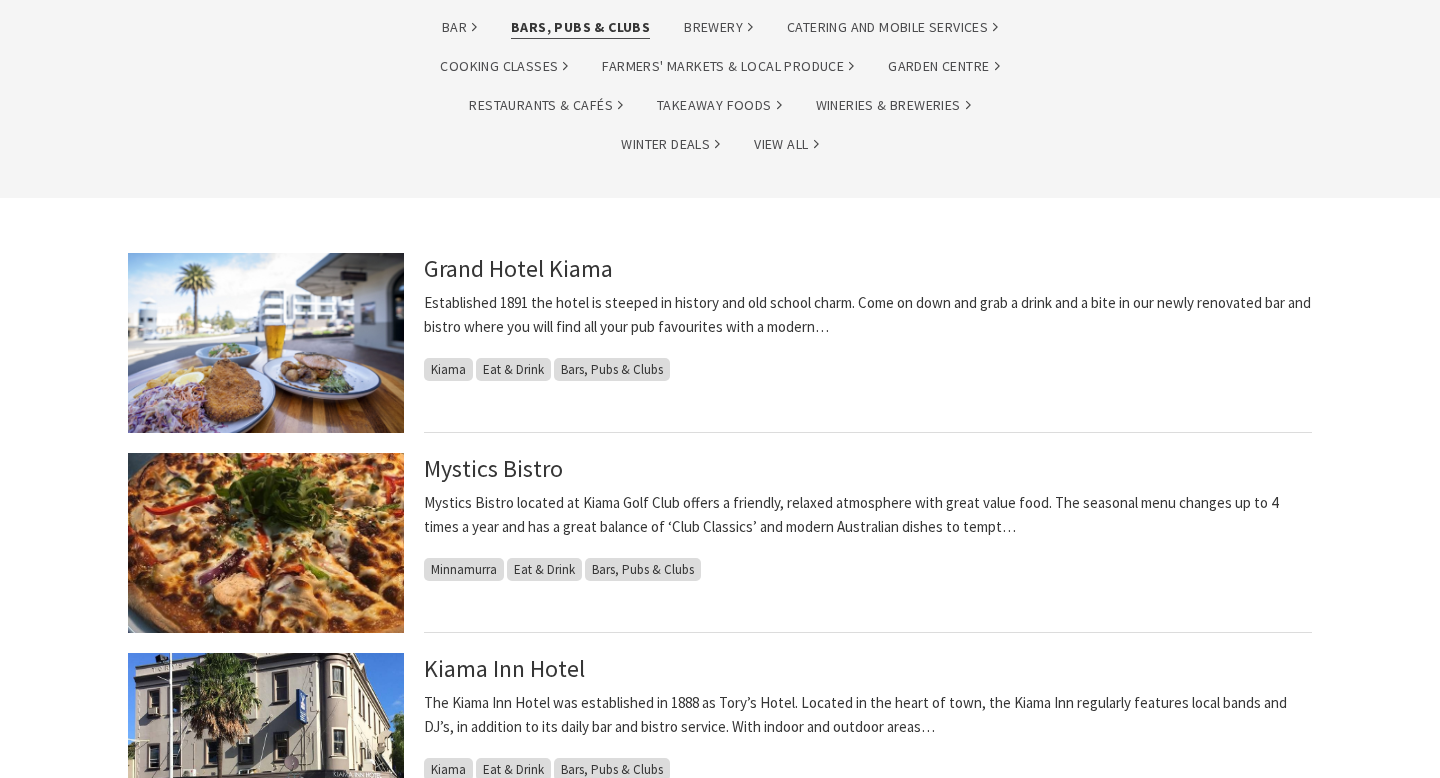 scroll, scrollTop: 365, scrollLeft: 0, axis: vertical 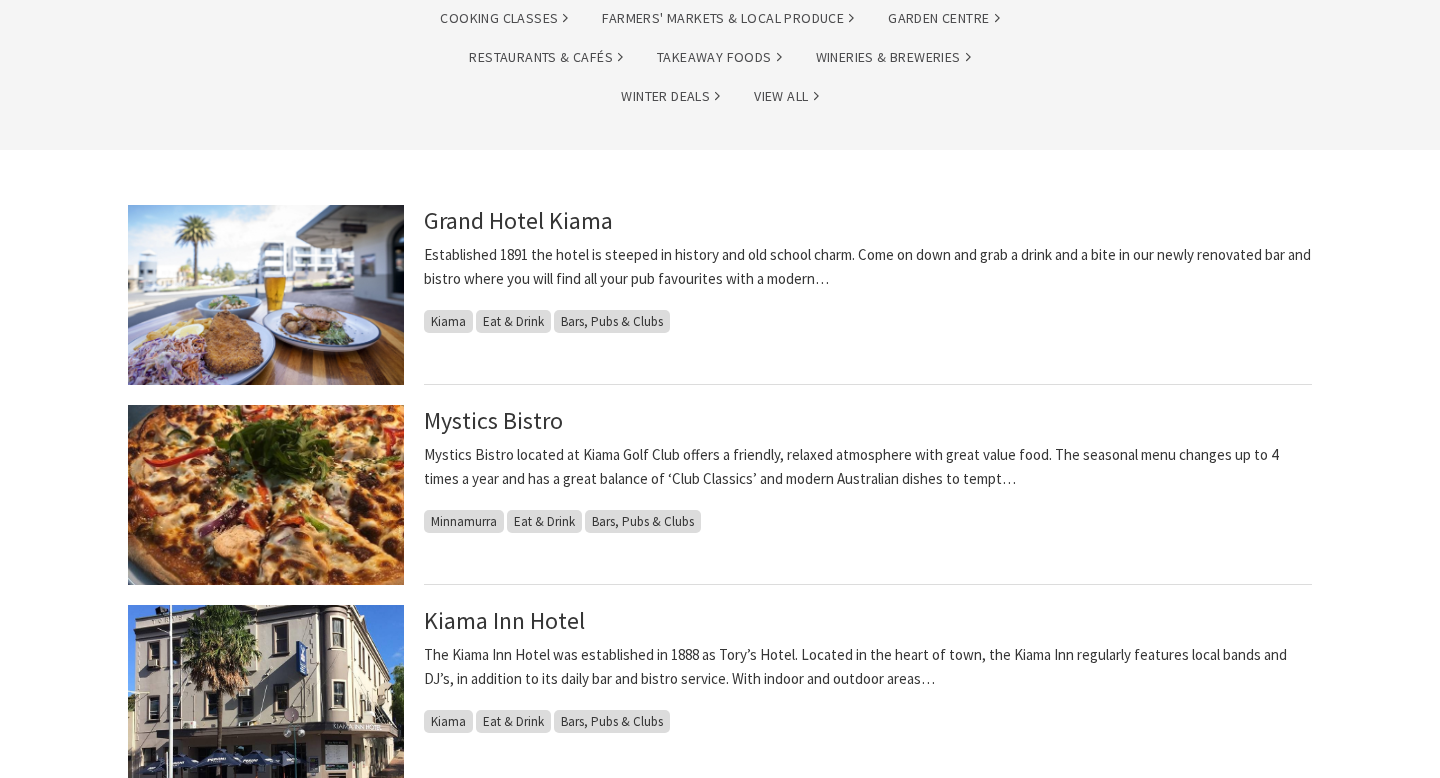 click on "Eat & Drink" at bounding box center [513, 321] 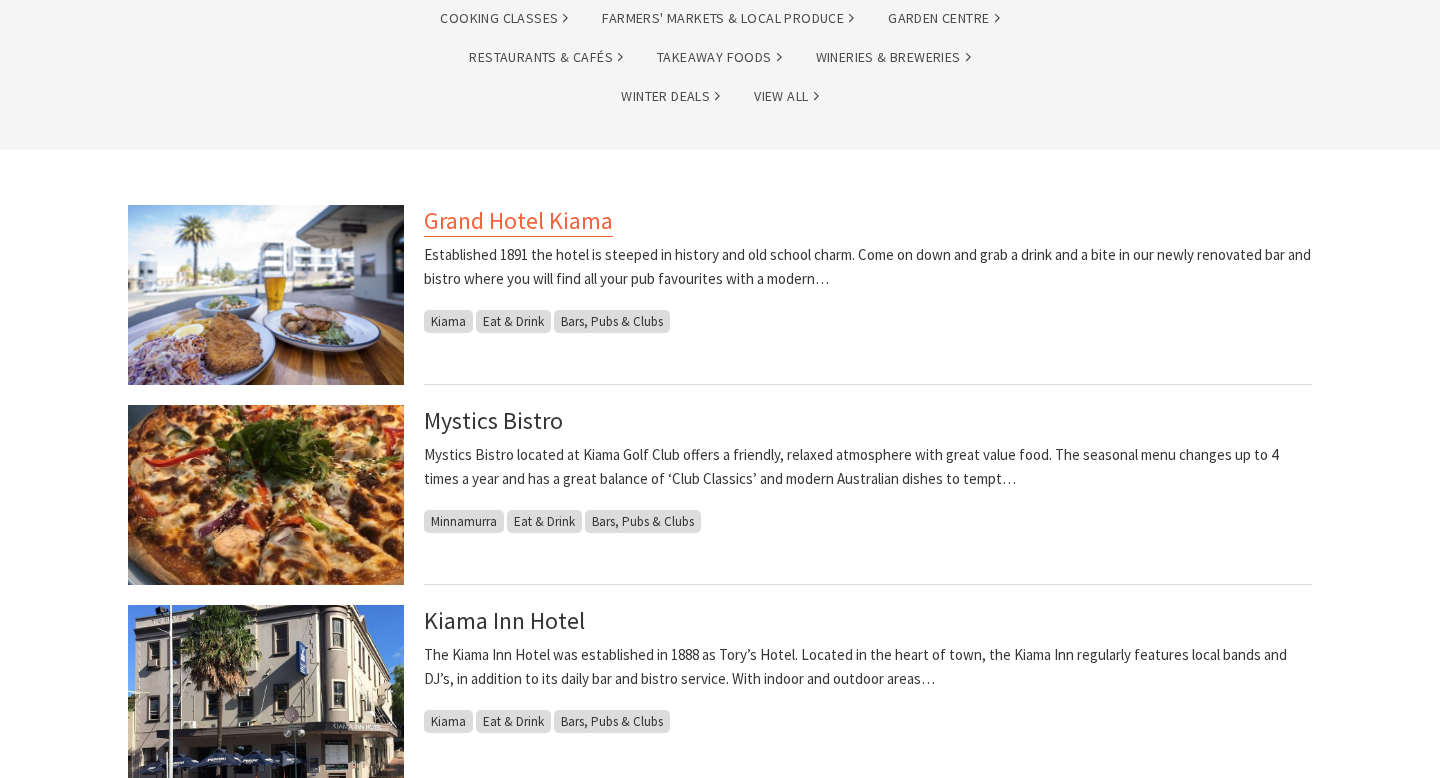 click on "Grand Hotel Kiama" at bounding box center [518, 221] 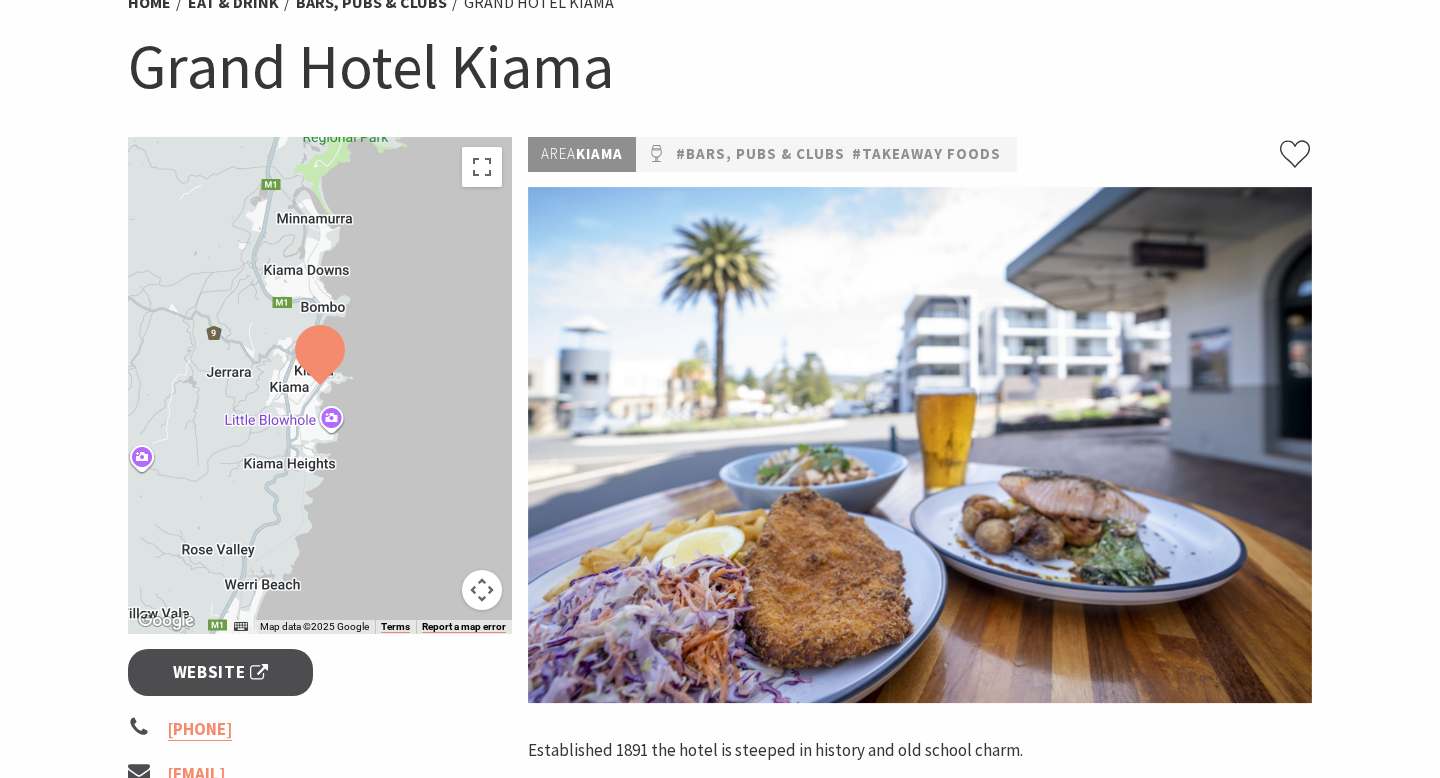 scroll, scrollTop: 138, scrollLeft: 0, axis: vertical 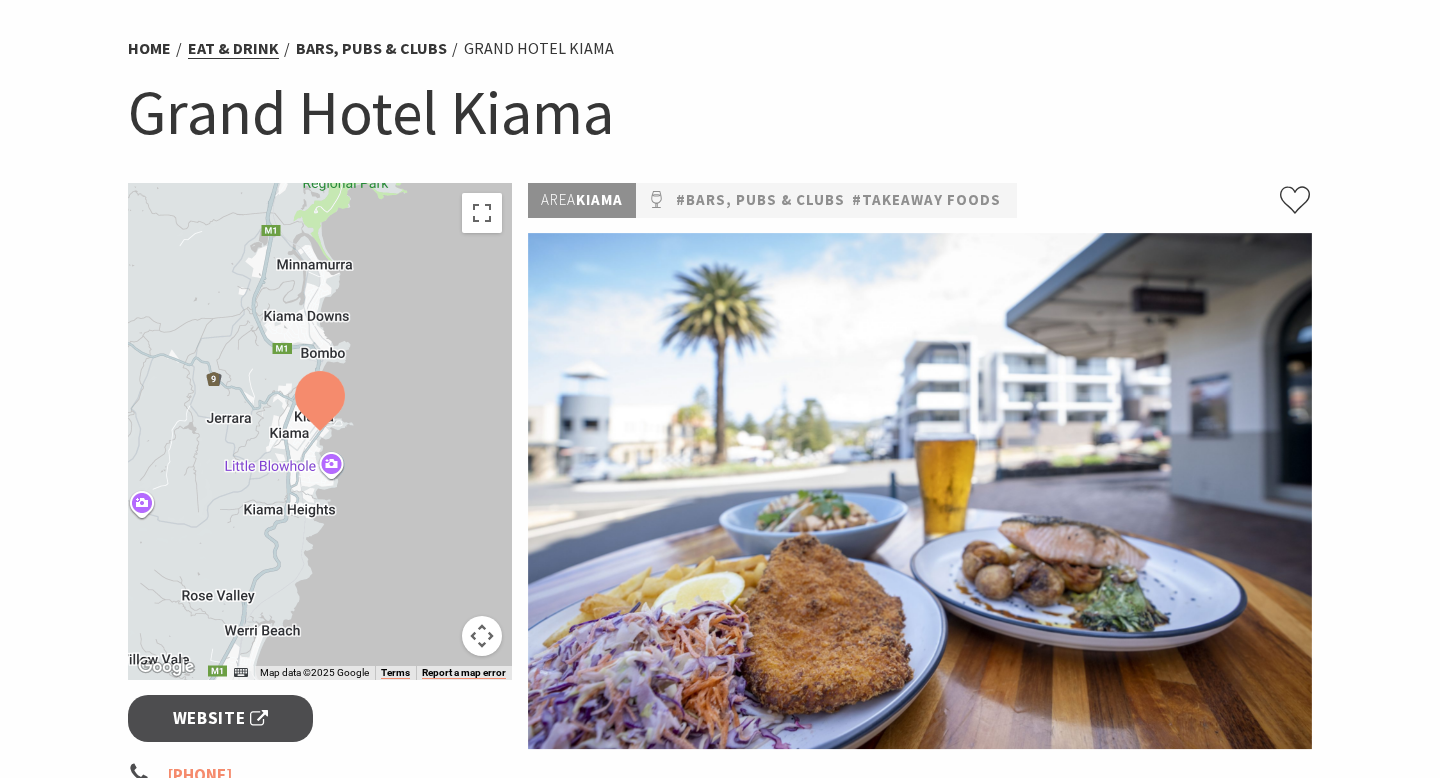 click on "Eat & Drink" at bounding box center [233, 48] 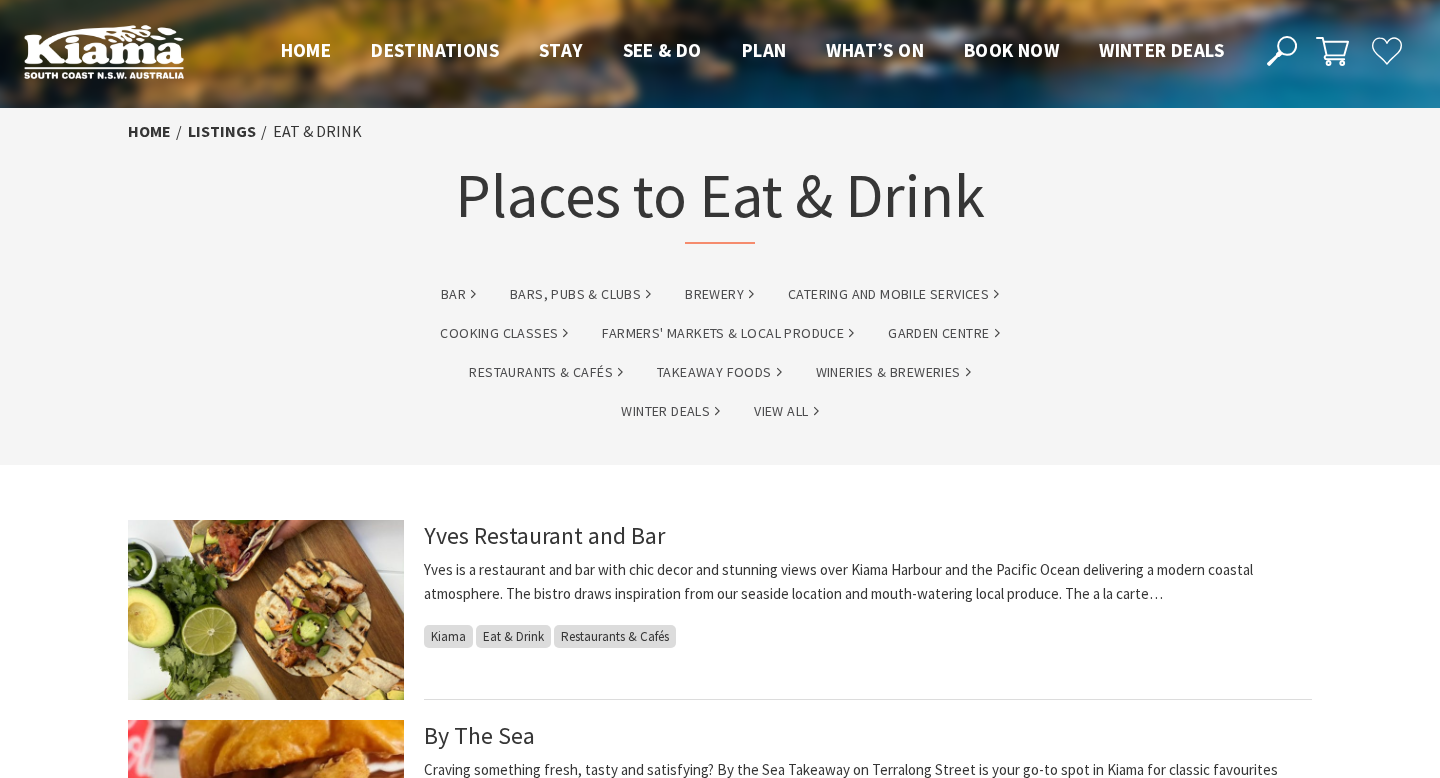 scroll, scrollTop: 0, scrollLeft: 0, axis: both 